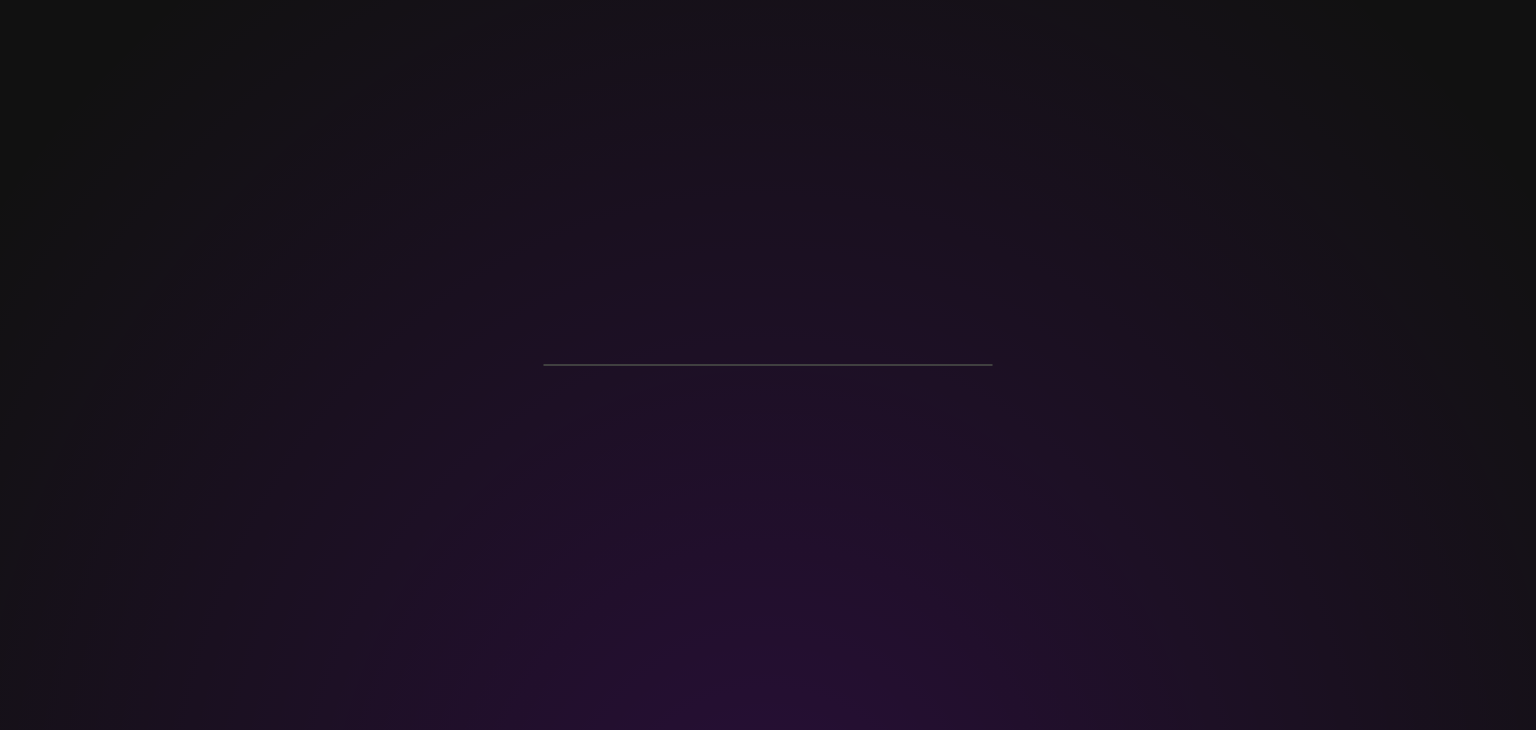 scroll, scrollTop: 0, scrollLeft: 0, axis: both 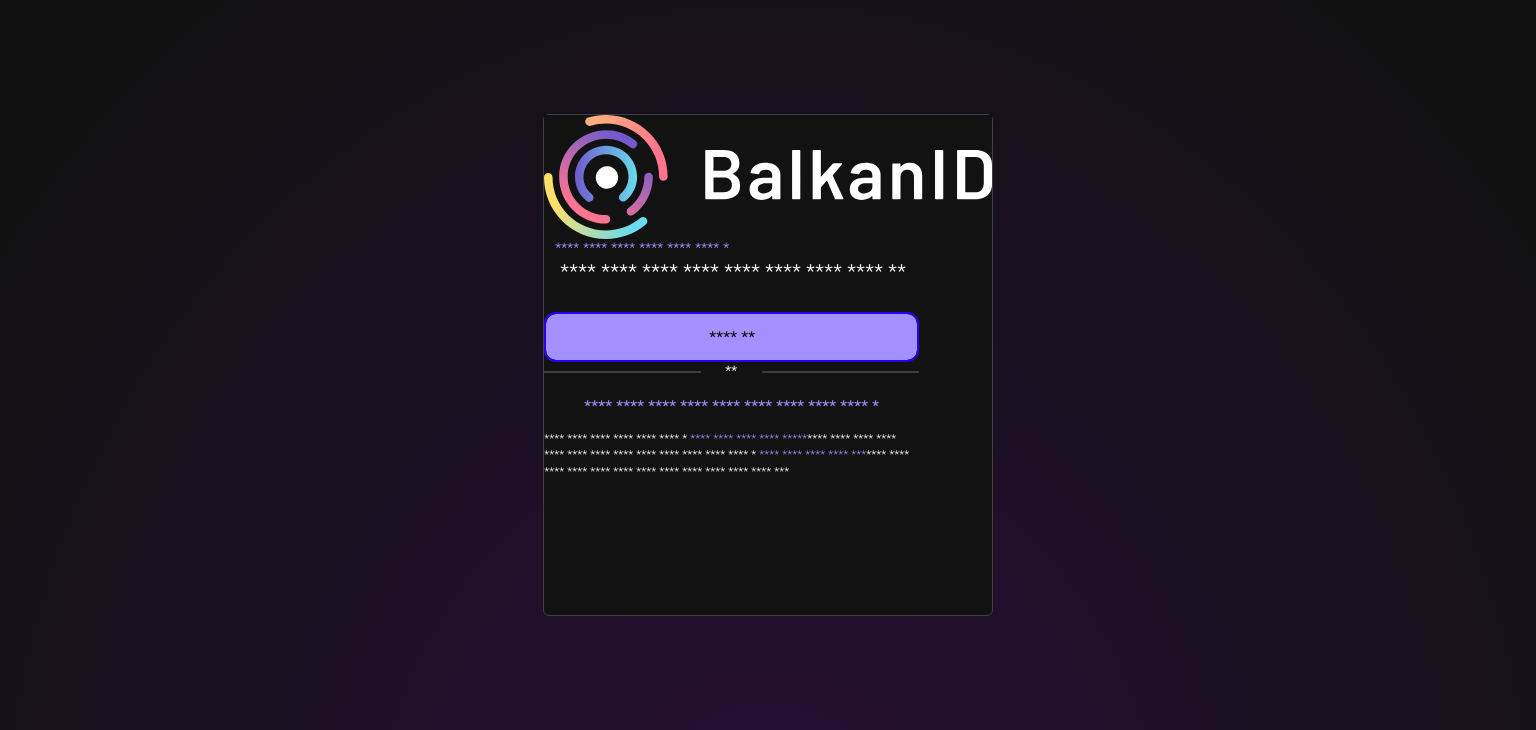 click on "*******" at bounding box center (731, 337) 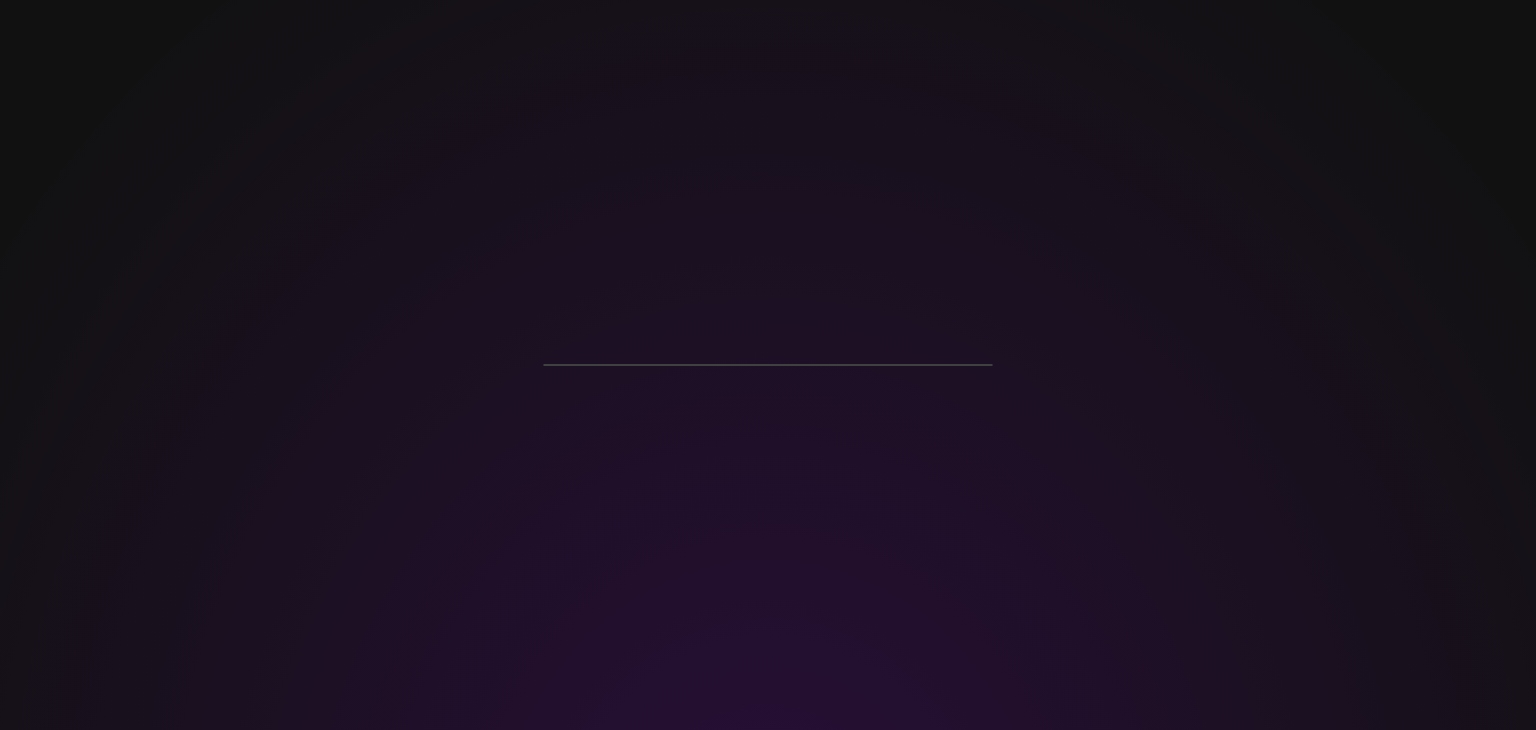 scroll, scrollTop: 0, scrollLeft: 0, axis: both 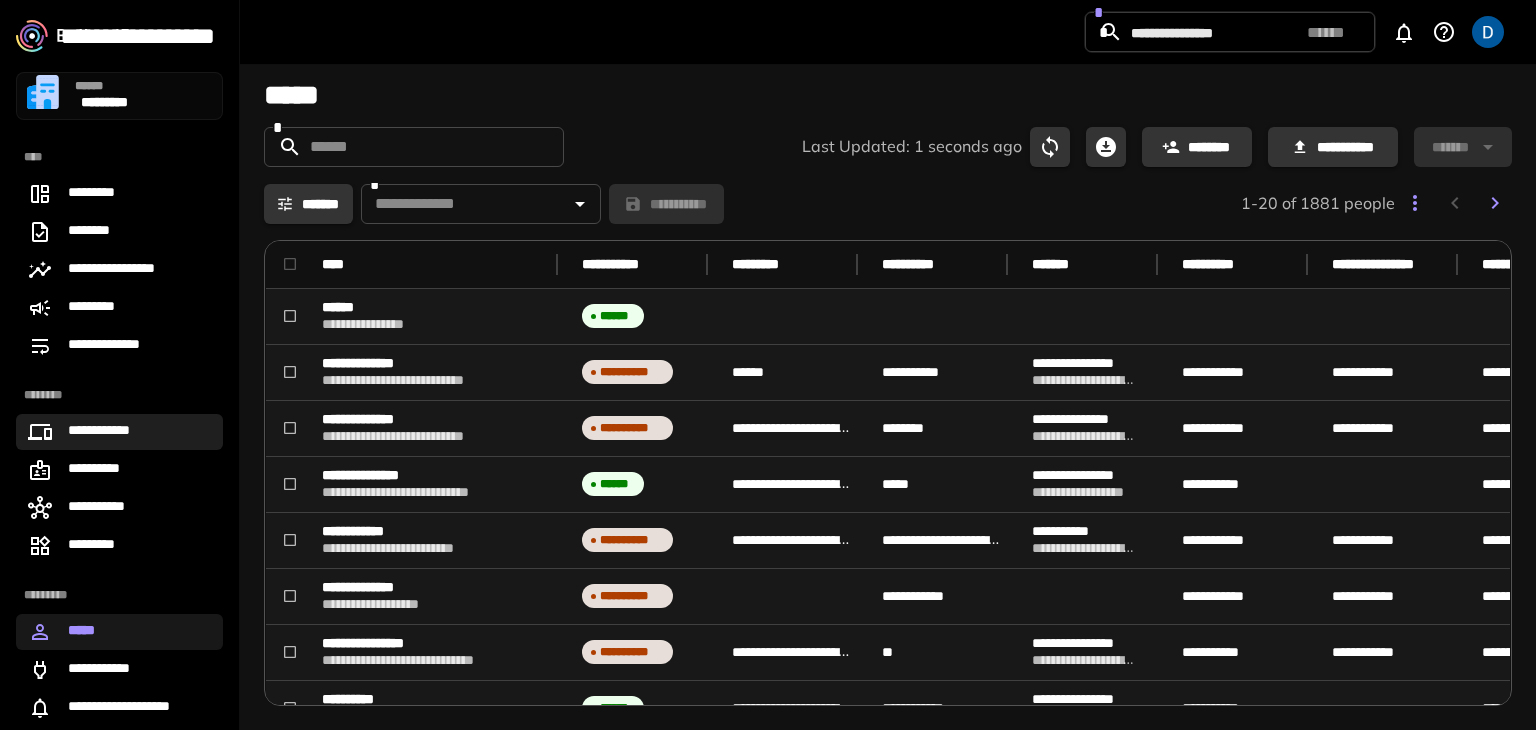 click on "**********" at bounding box center [119, 432] 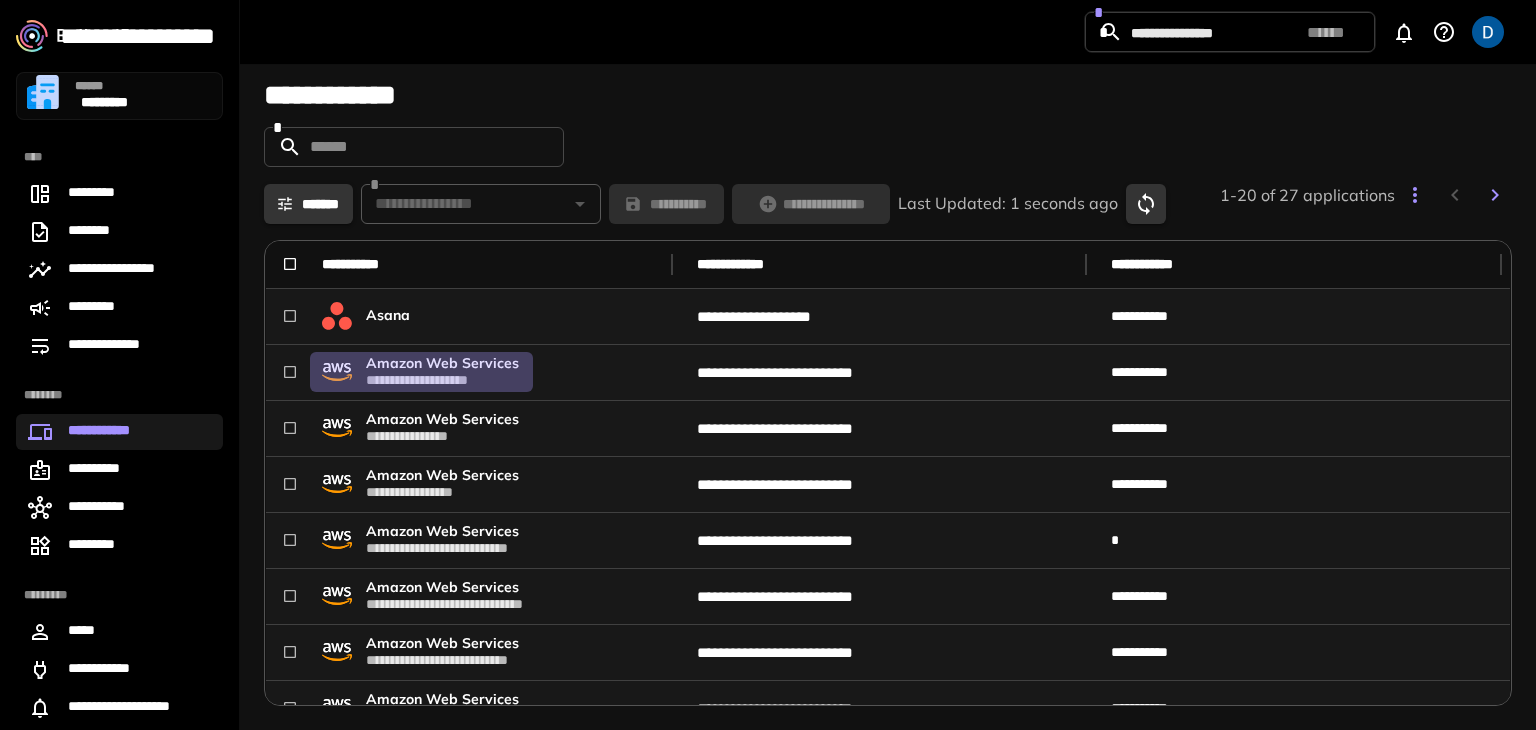 click on "**********" at bounding box center (443, 372) 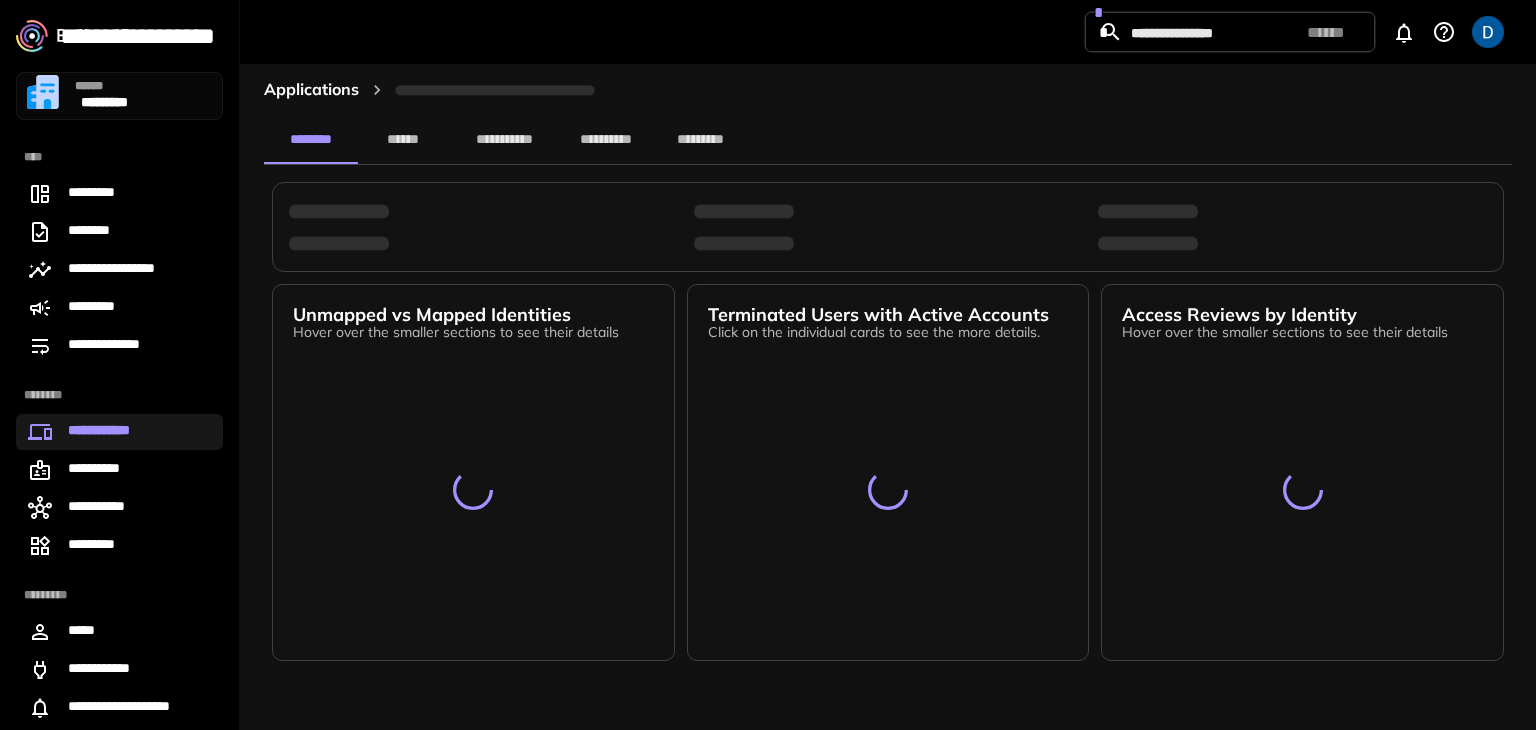 click on "**********" at bounding box center [108, 432] 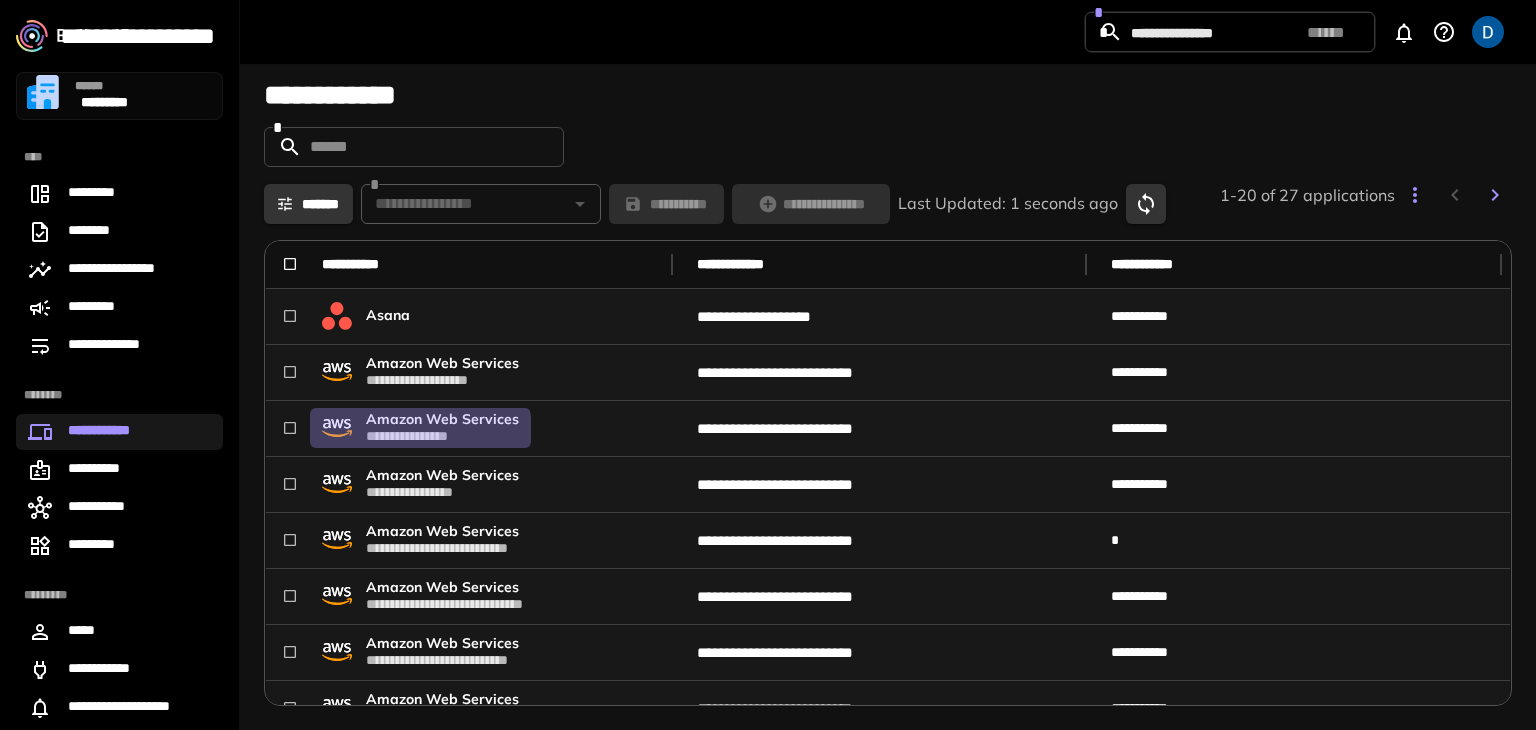 click on "**********" at bounding box center (441, 436) 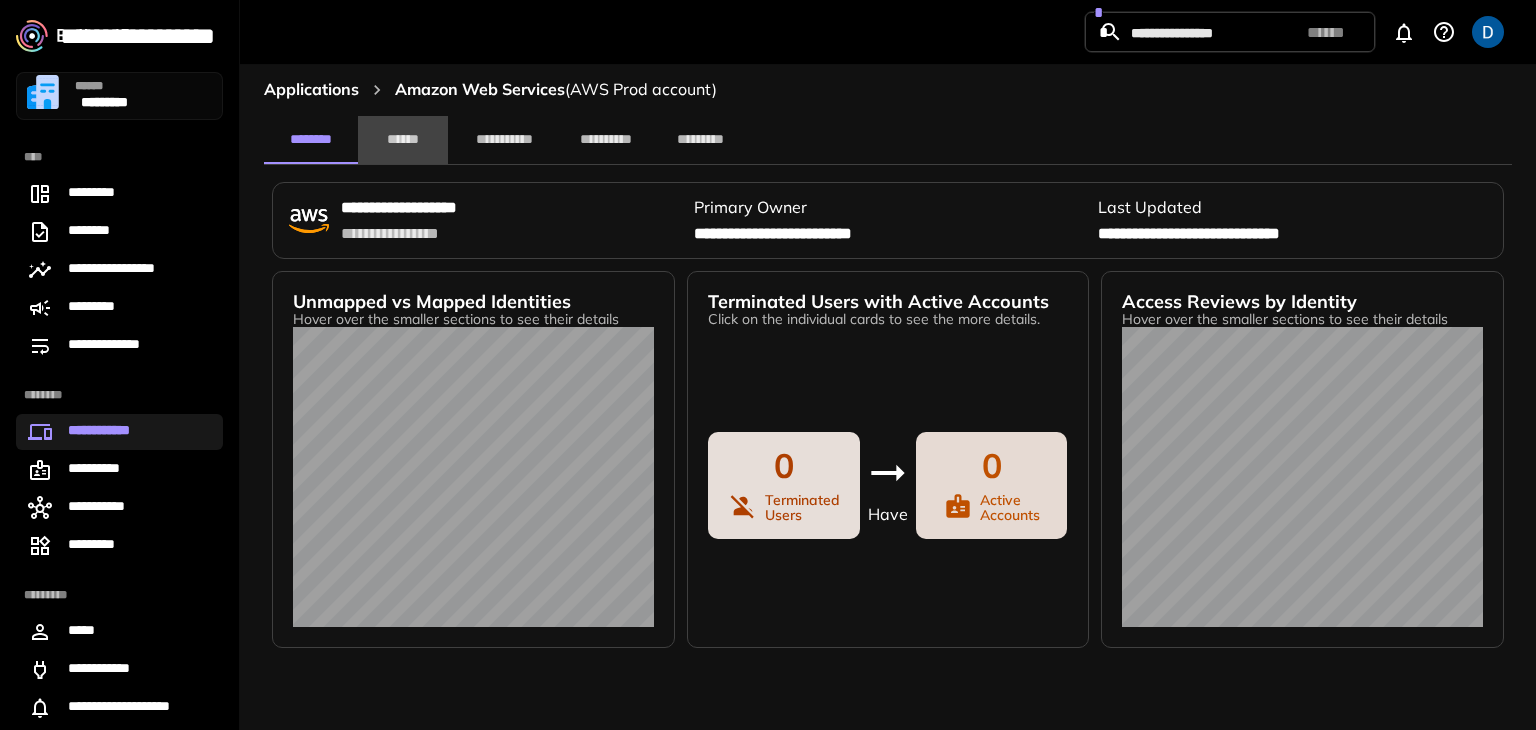 click on "******" at bounding box center [403, 140] 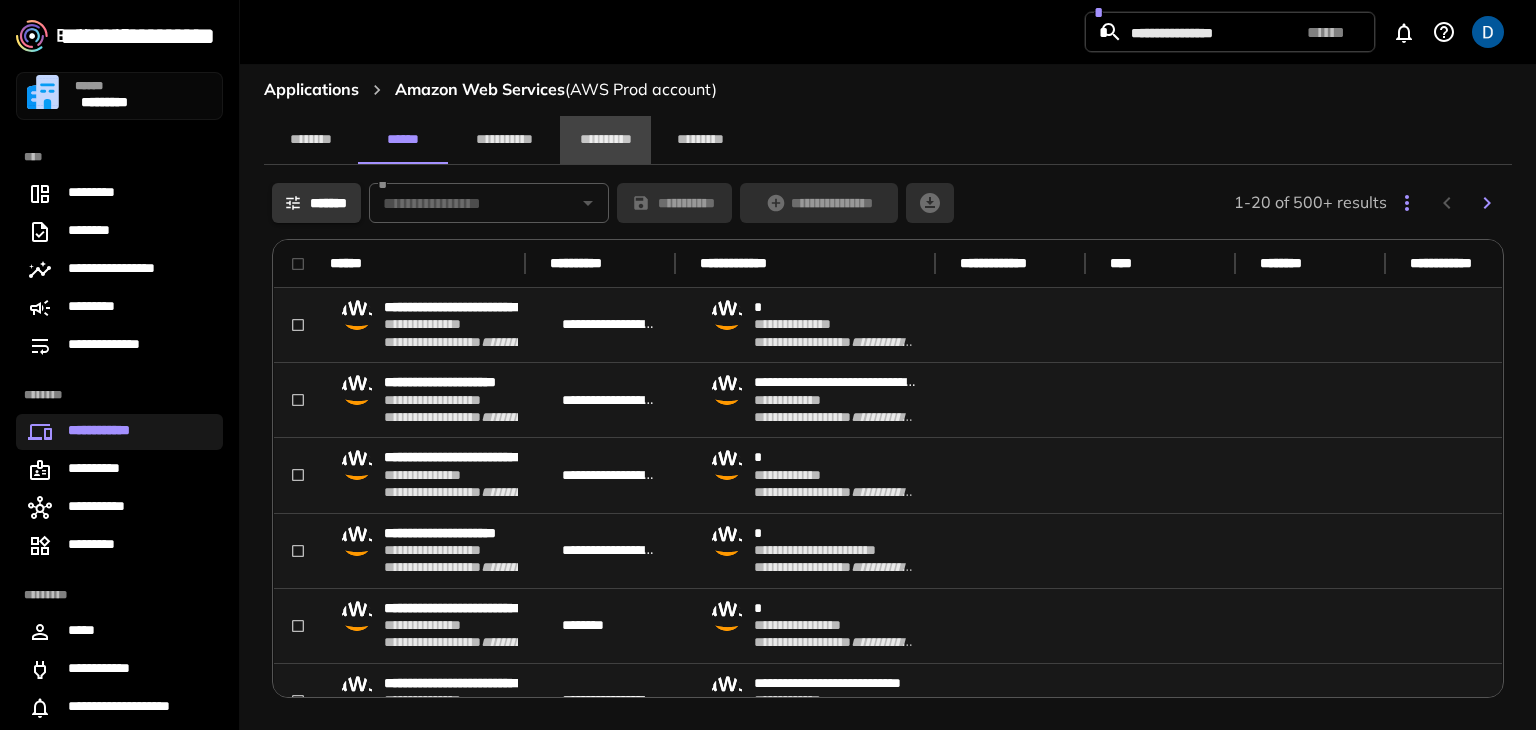 click on "**********" at bounding box center (605, 140) 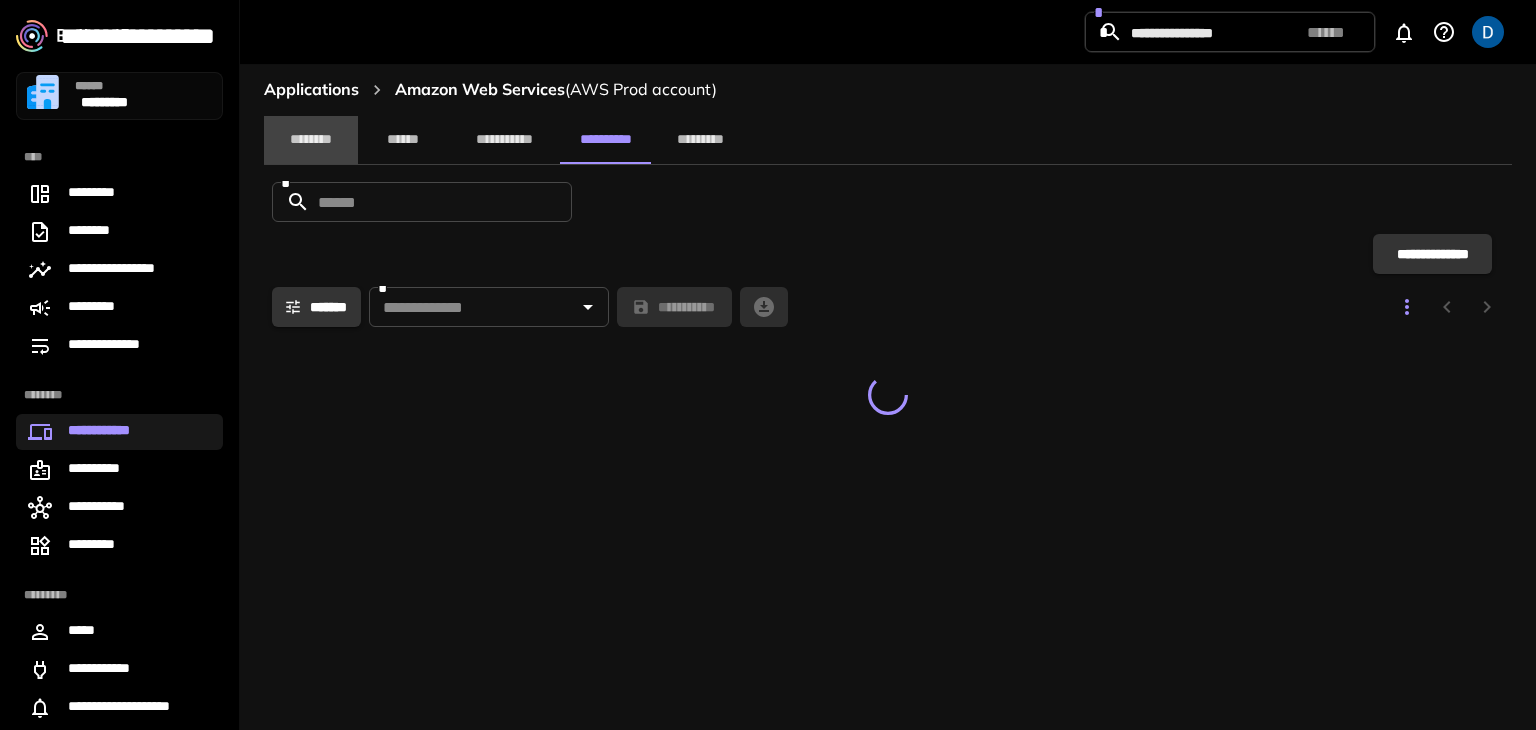 click on "********" at bounding box center [311, 140] 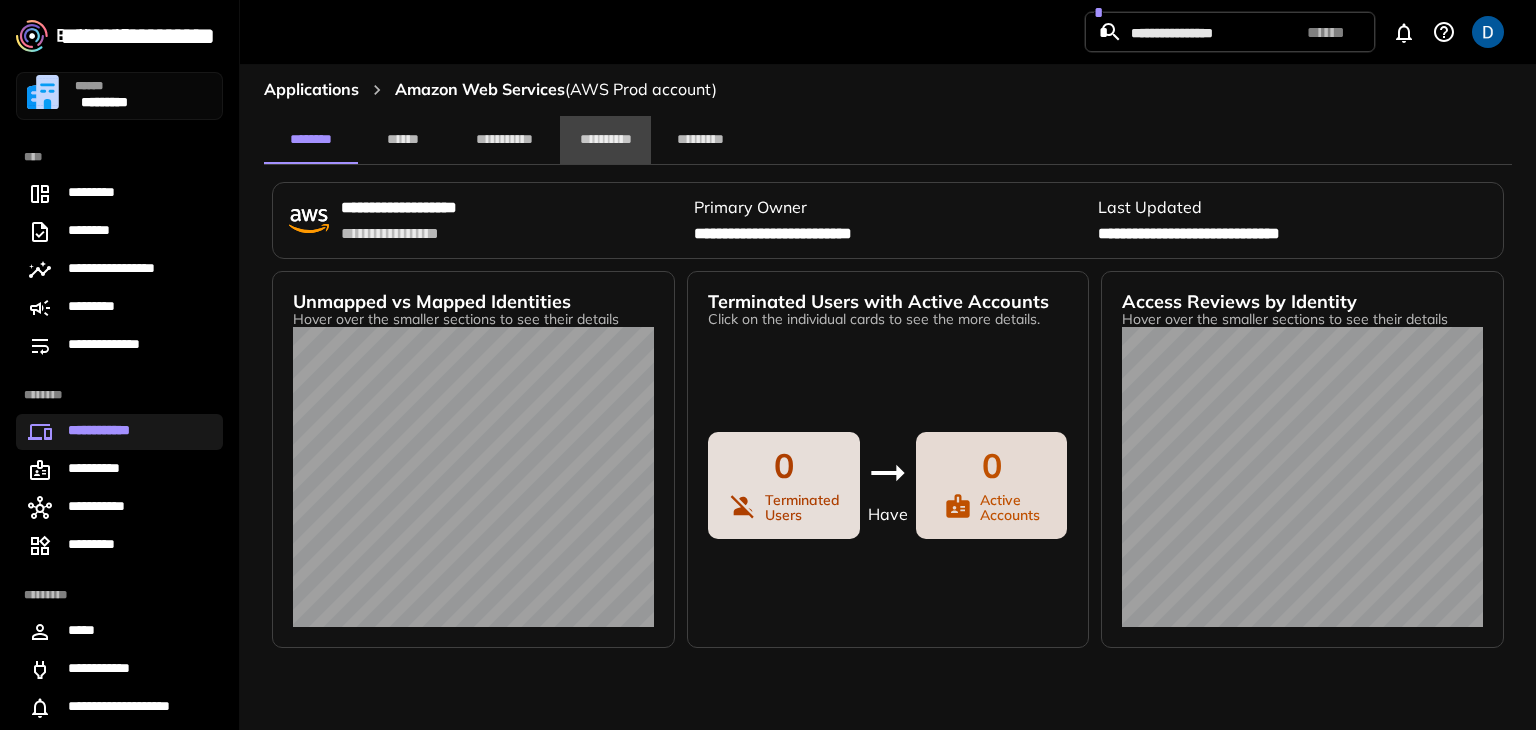 click on "**********" at bounding box center [605, 140] 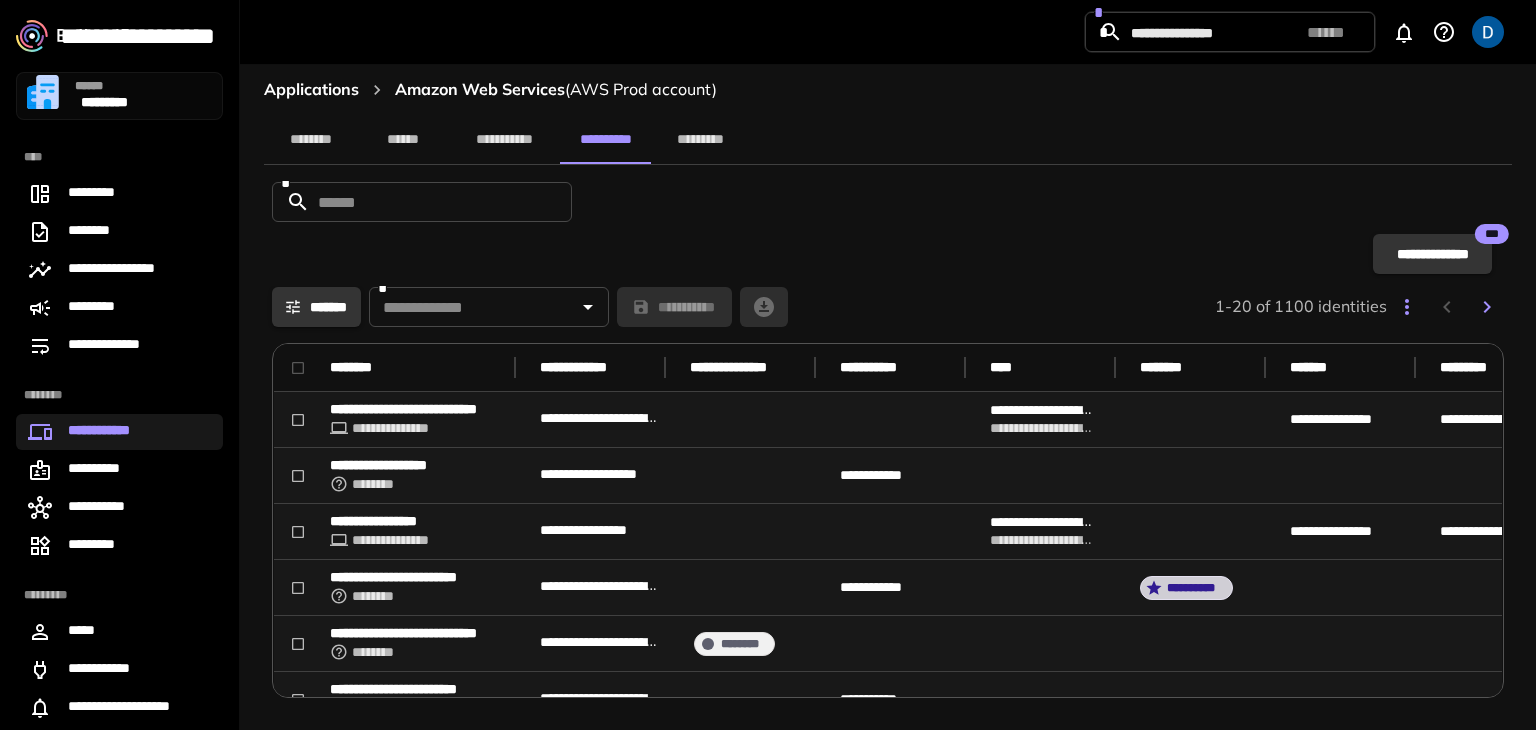 type 